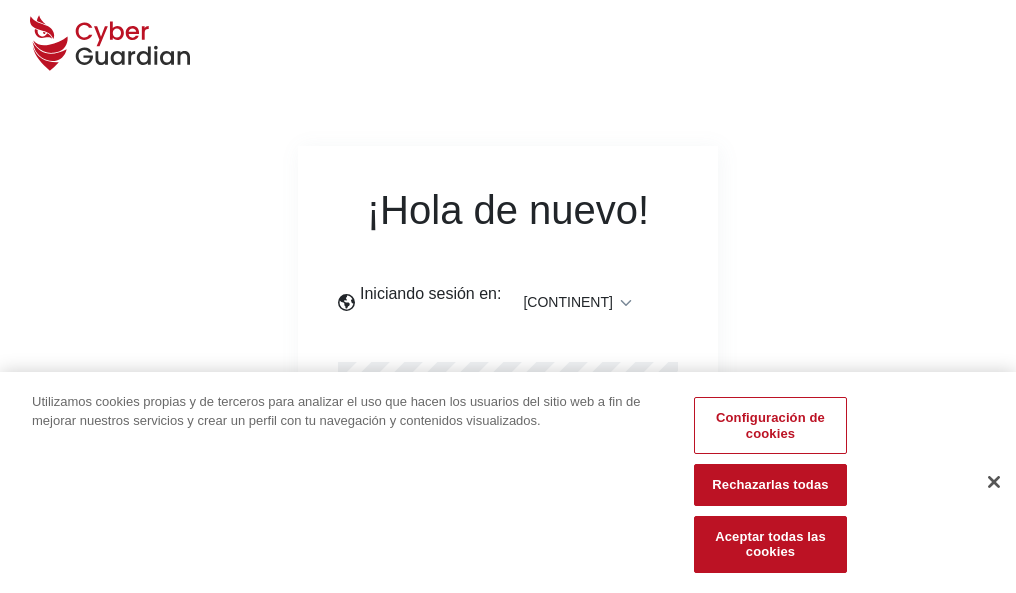 scroll, scrollTop: 0, scrollLeft: 0, axis: both 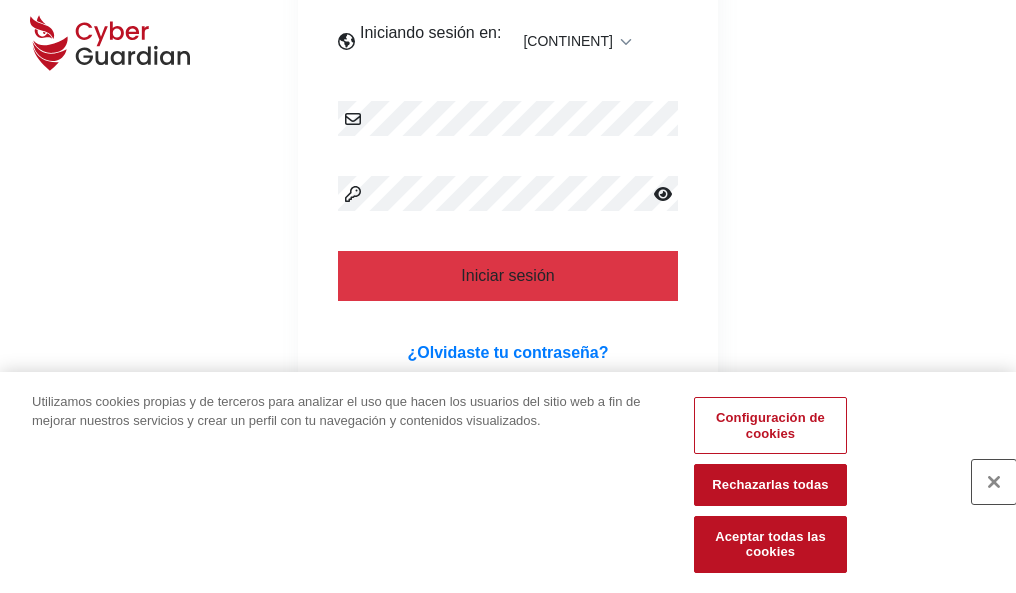 click at bounding box center [994, 482] 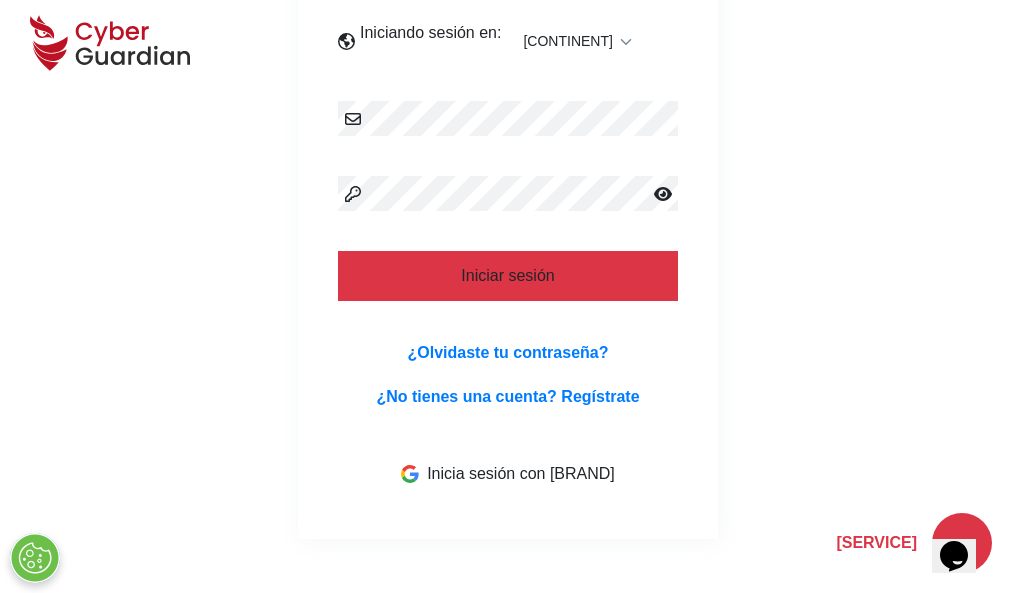 scroll, scrollTop: 454, scrollLeft: 0, axis: vertical 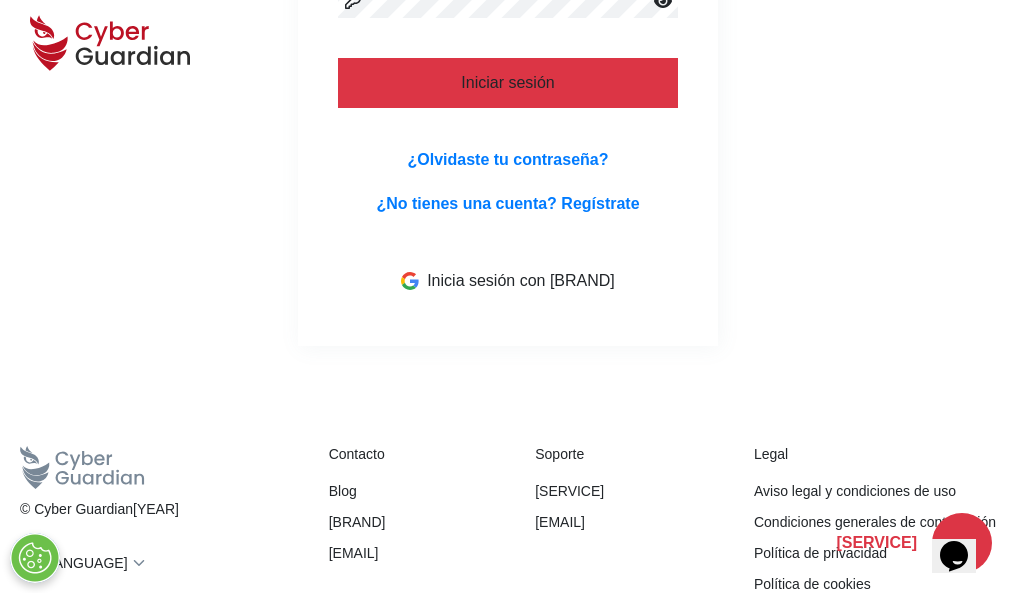 type 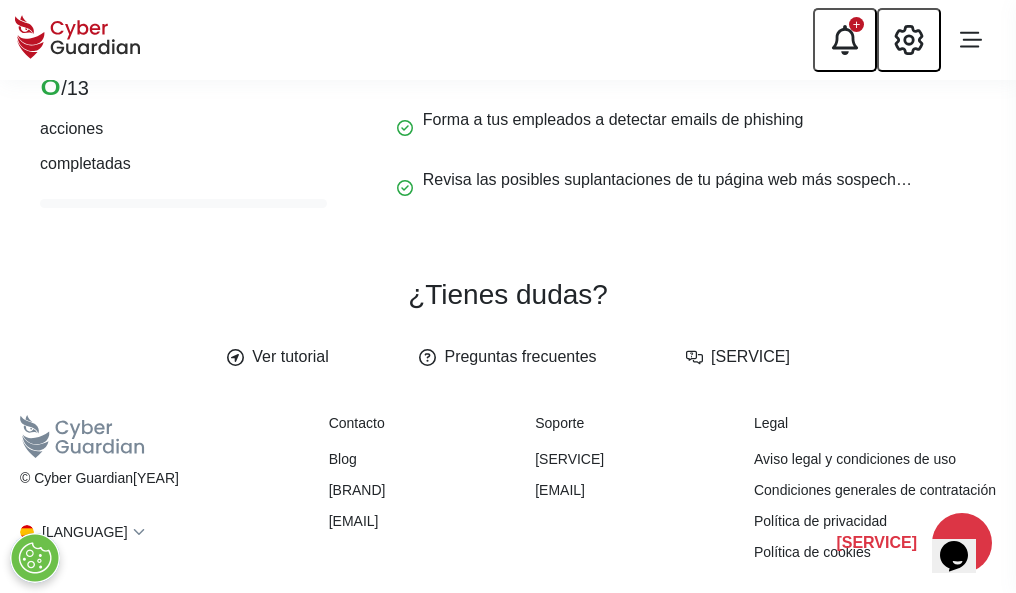 scroll, scrollTop: 0, scrollLeft: 0, axis: both 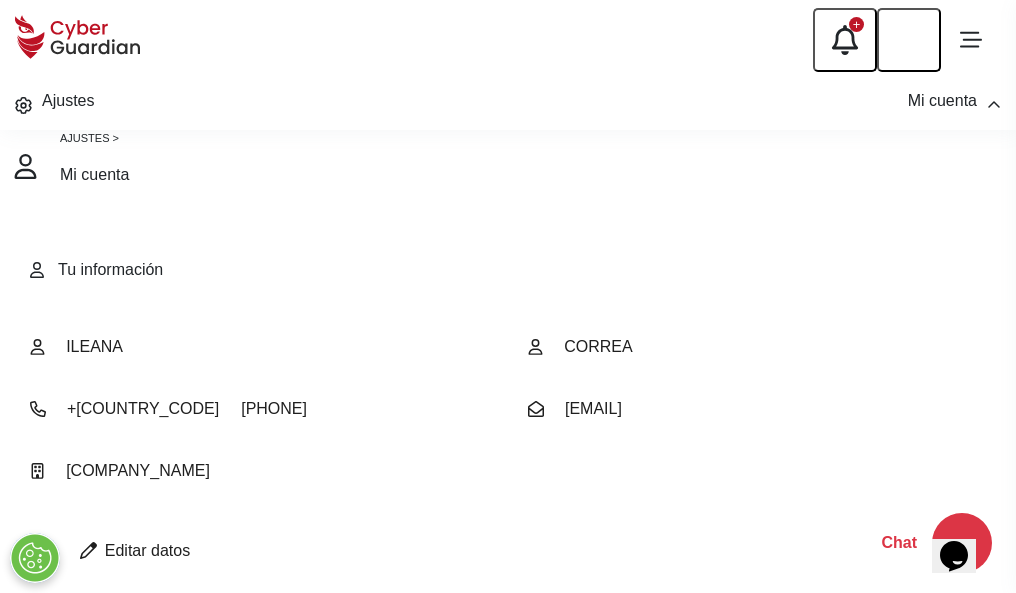 click at bounding box center (88, 550) 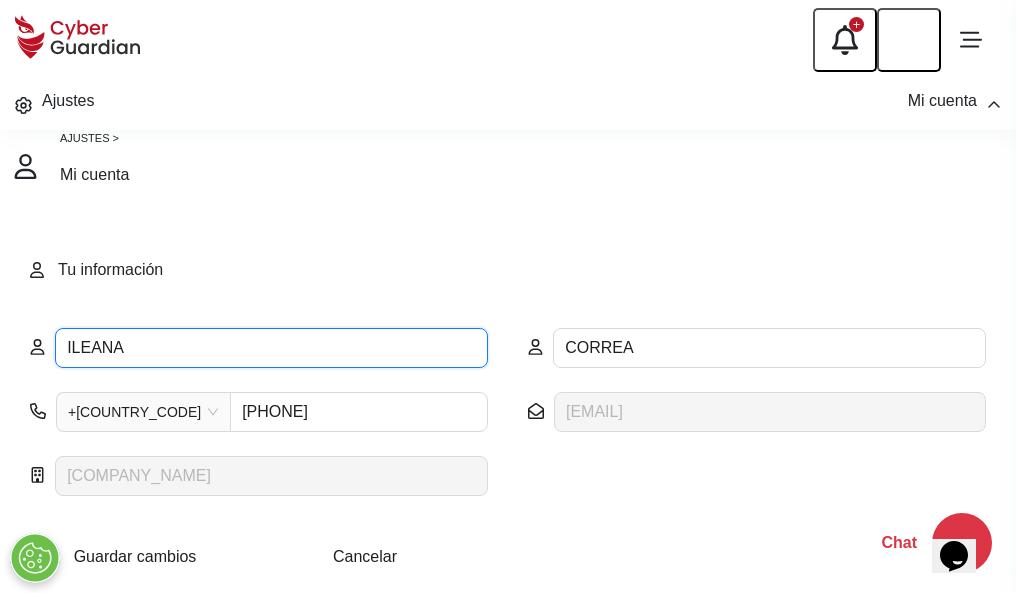 click on "ILEANA" at bounding box center (271, 348) 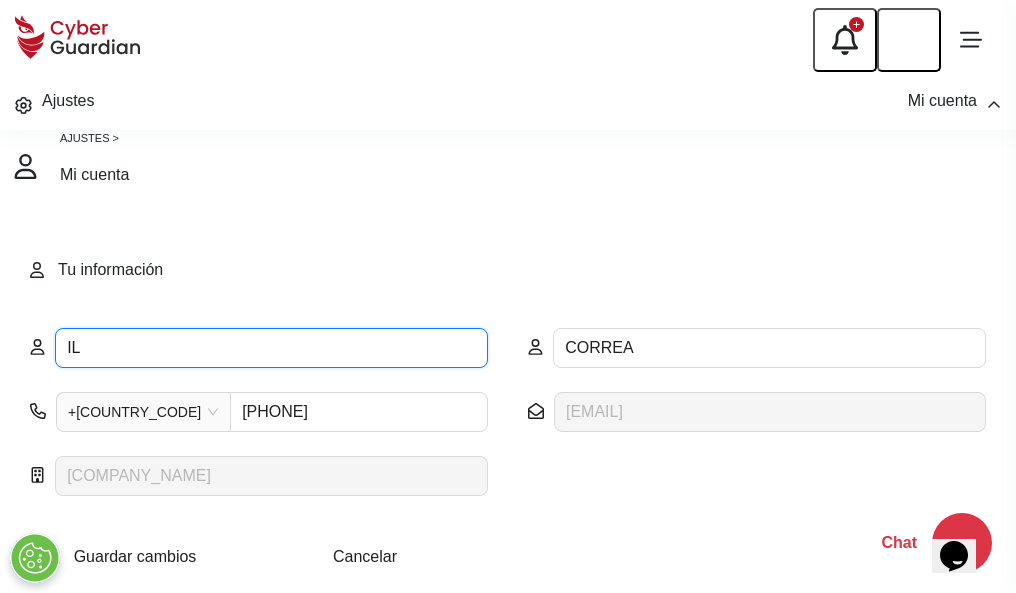 type on "I" 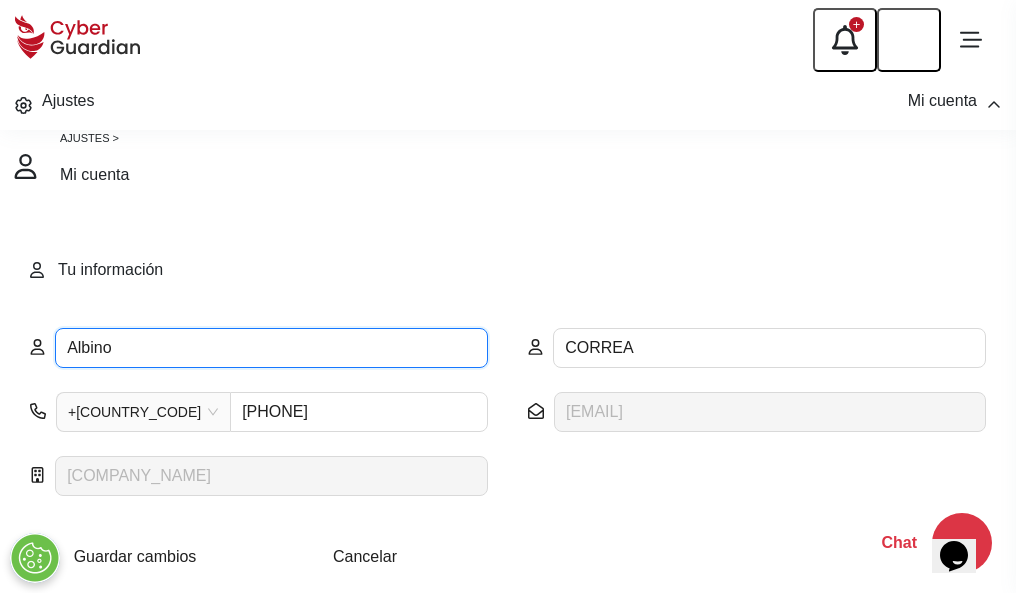 type on "Albino" 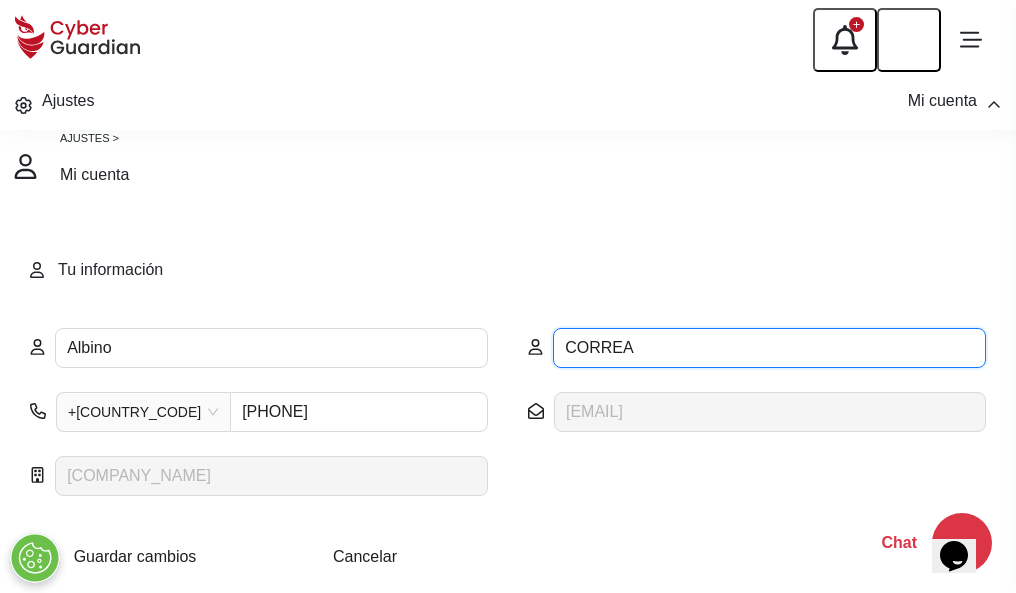 click on "CORREA" at bounding box center (769, 348) 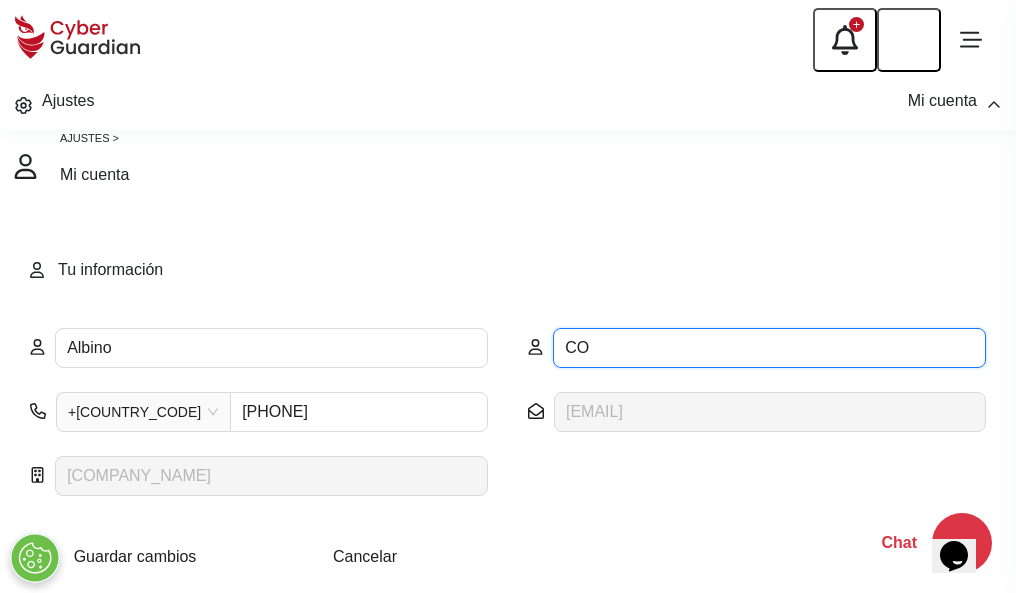 type on "C" 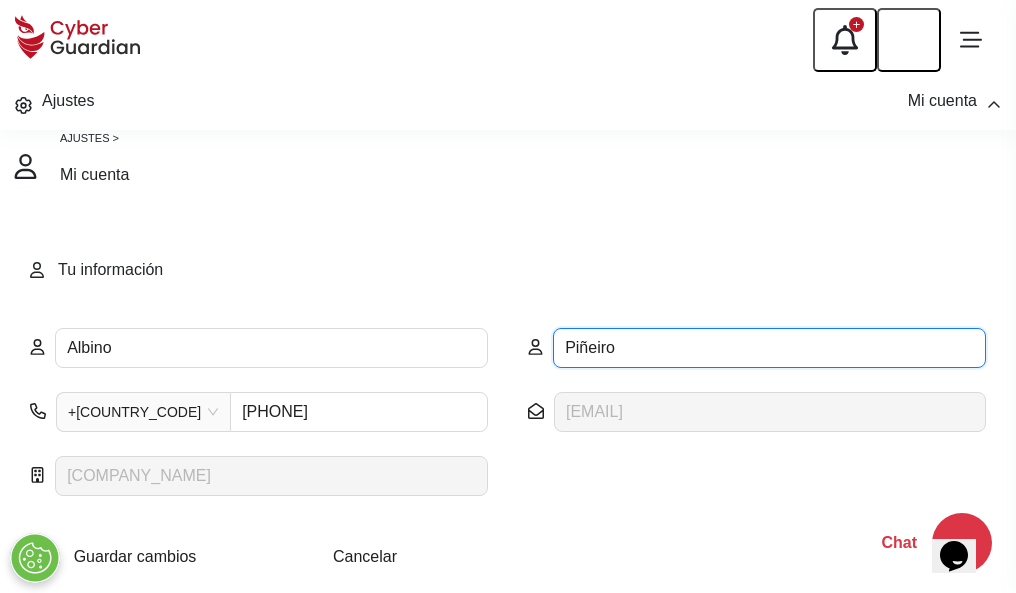 type on "Piñeiro" 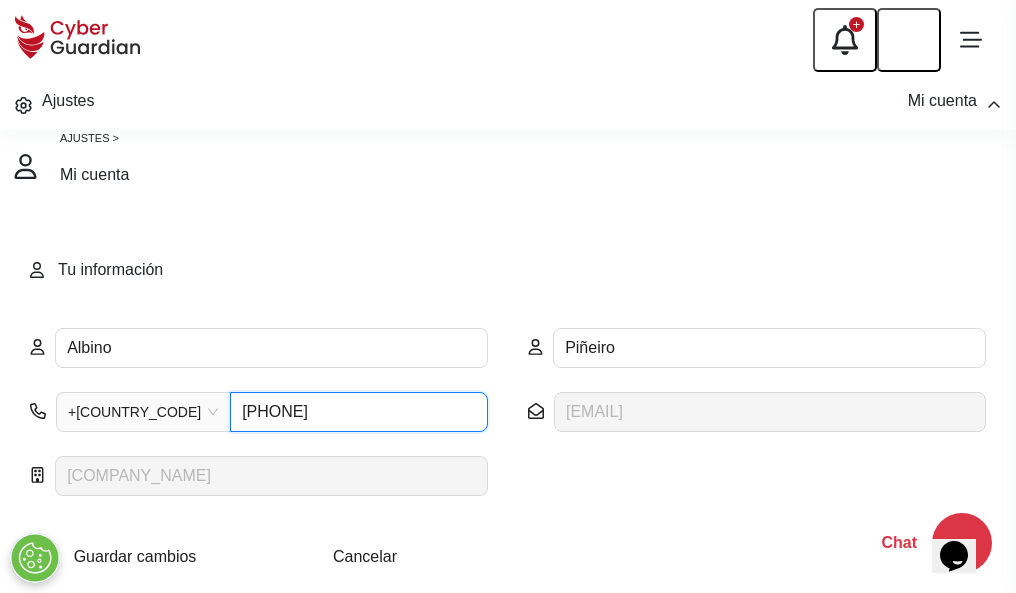 click on "1164055377" at bounding box center [359, 412] 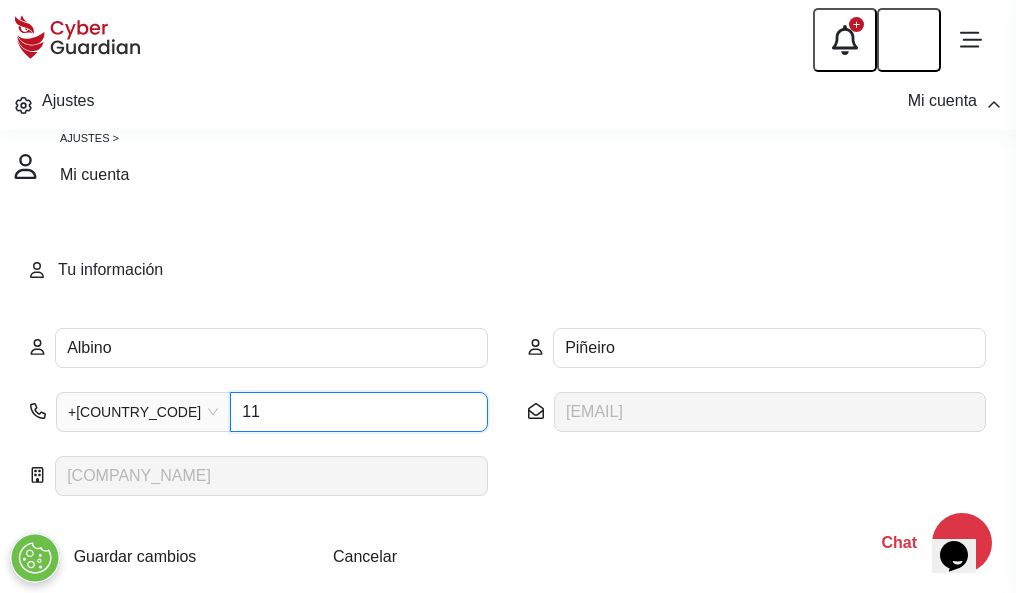 type on "1" 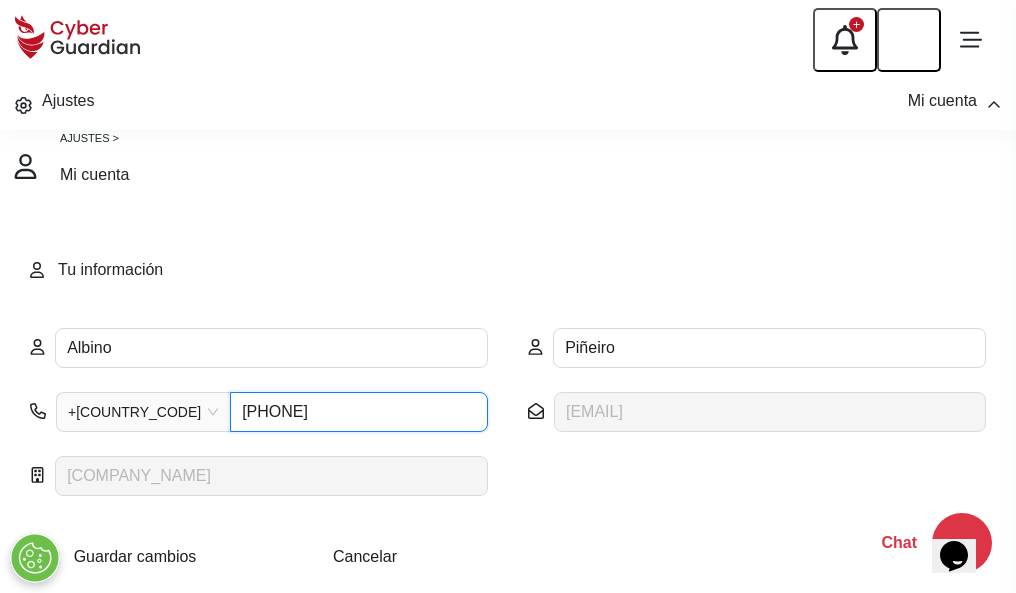 type on "4985052235" 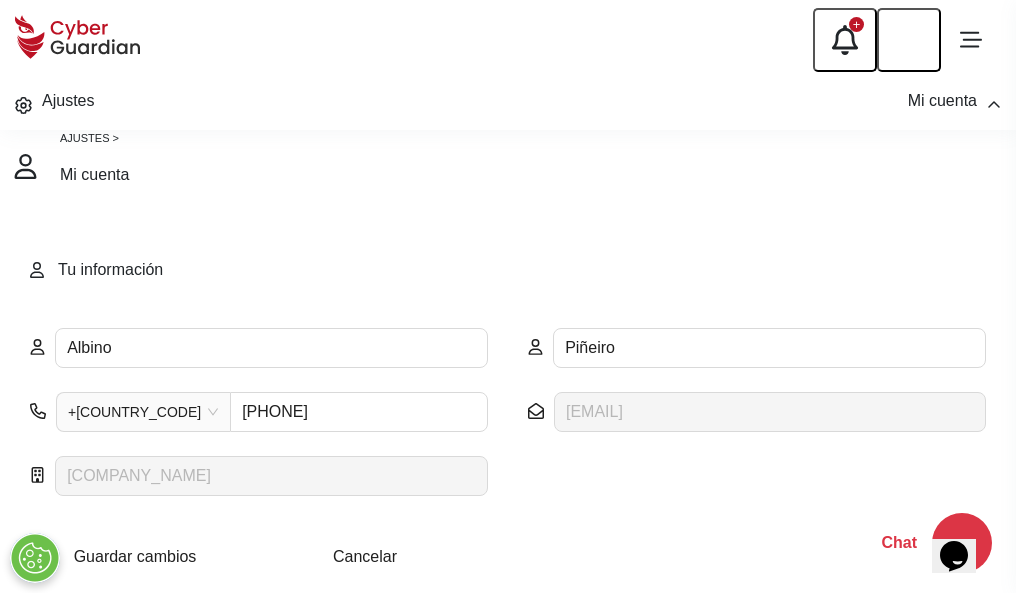 click on "Cancelar" at bounding box center (365, 556) 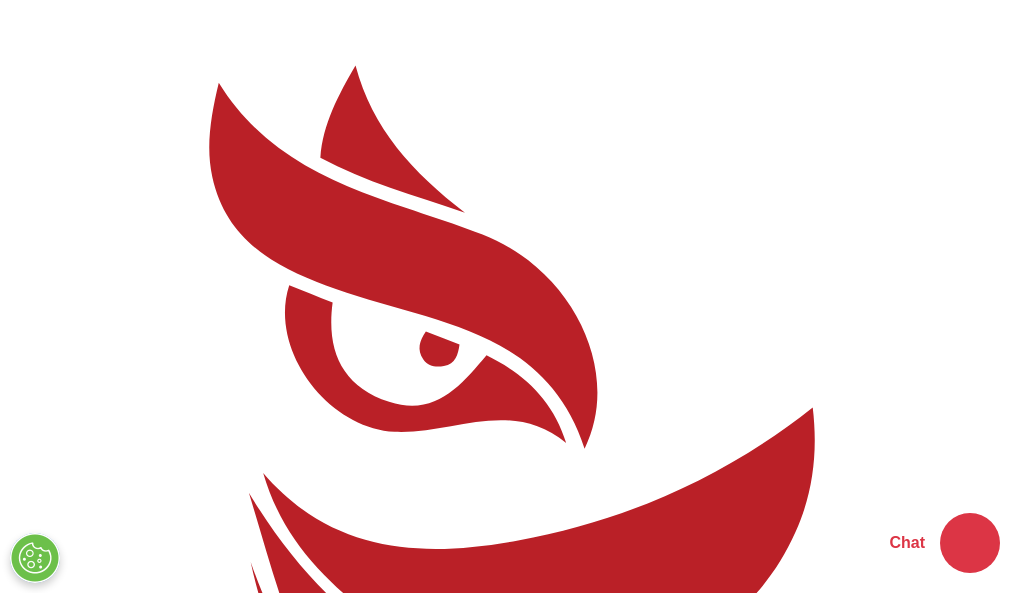 scroll, scrollTop: 0, scrollLeft: 0, axis: both 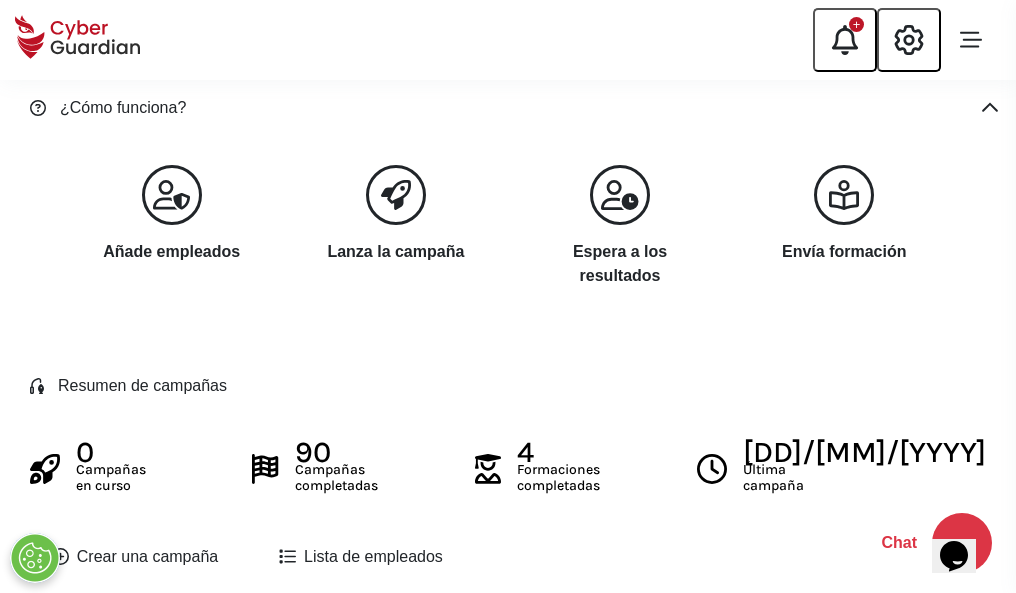 click on "Crear una campaña" at bounding box center (135, 557) 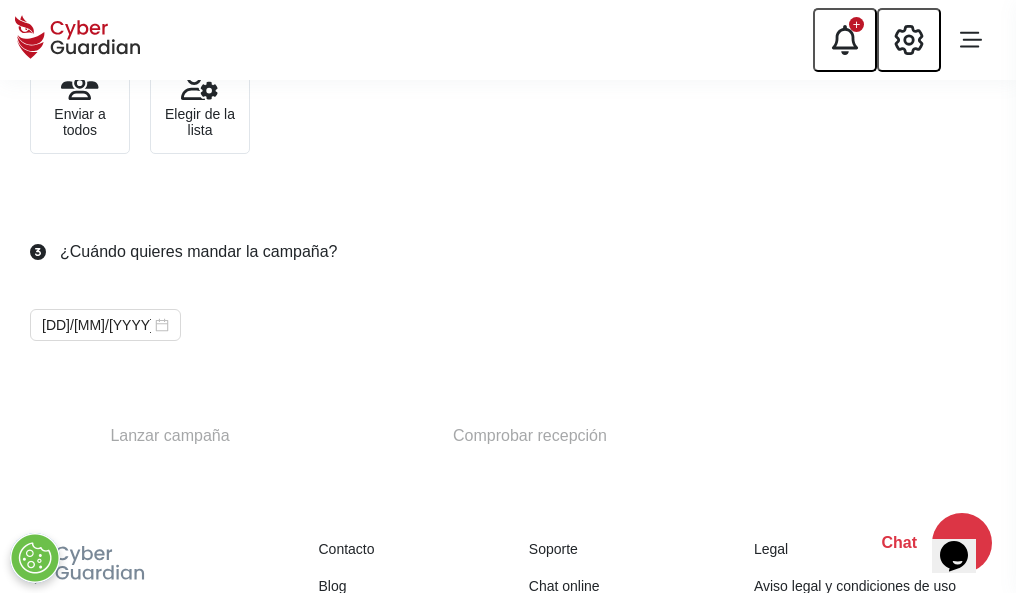scroll, scrollTop: 732, scrollLeft: 0, axis: vertical 